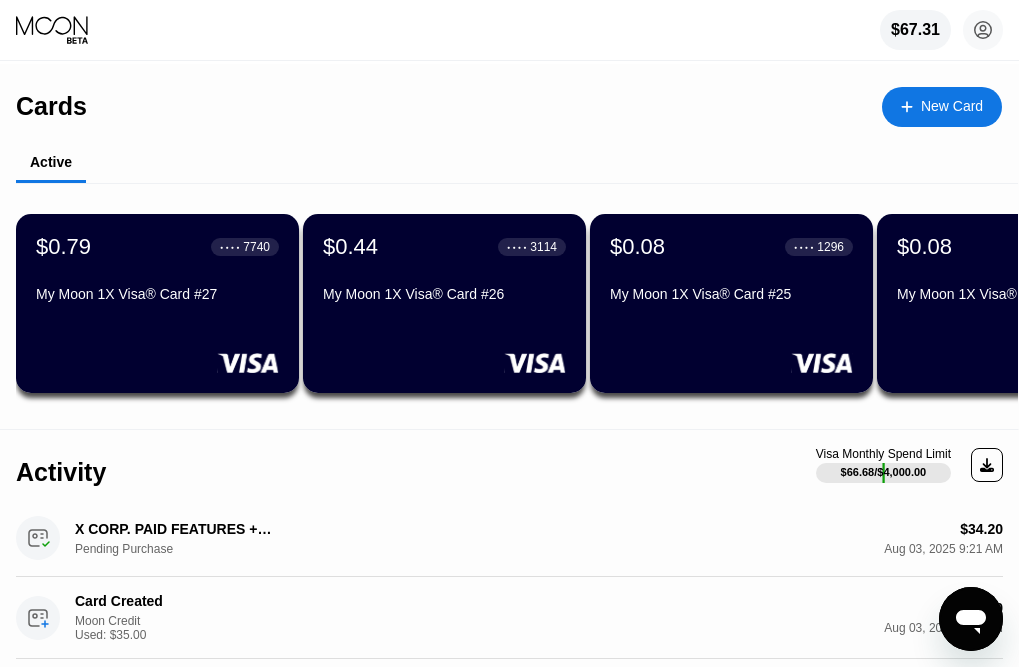 scroll, scrollTop: 0, scrollLeft: 0, axis: both 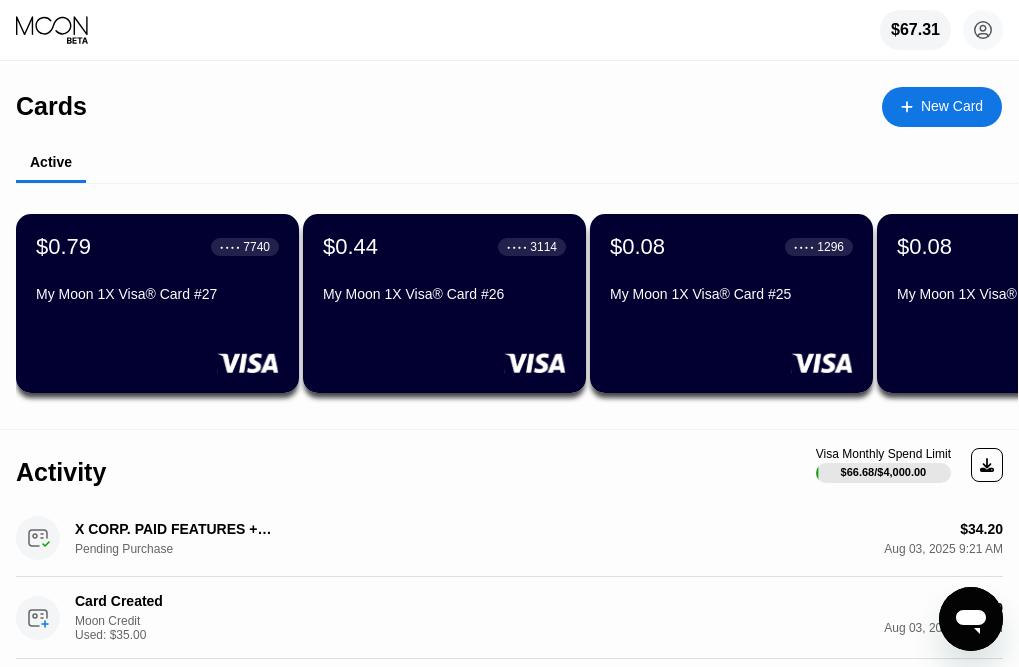 click on "Cards" at bounding box center [51, 106] 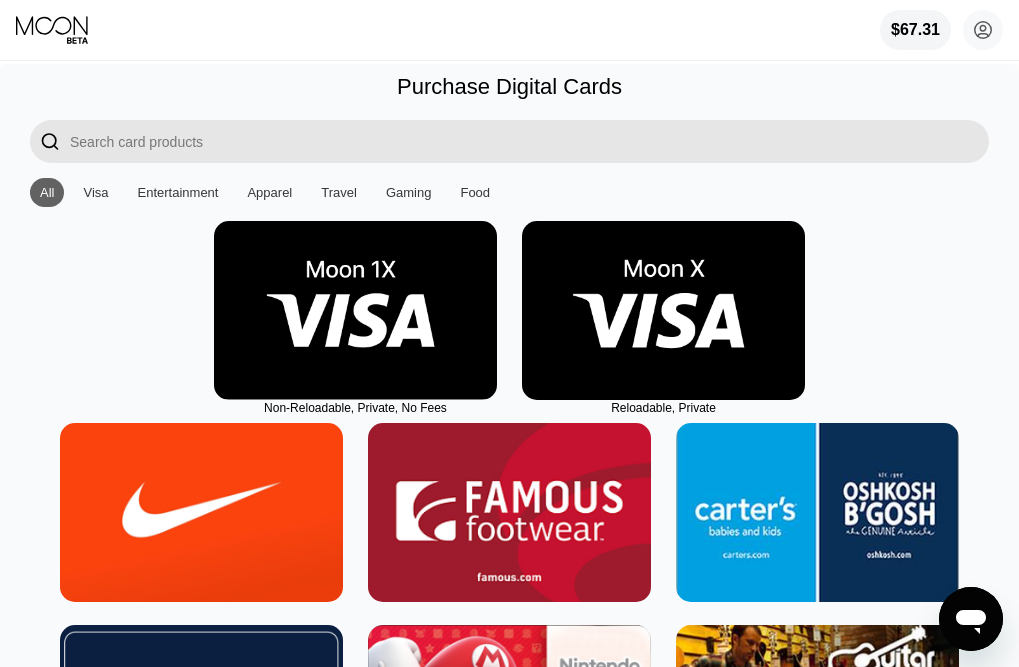 click at bounding box center (355, 310) 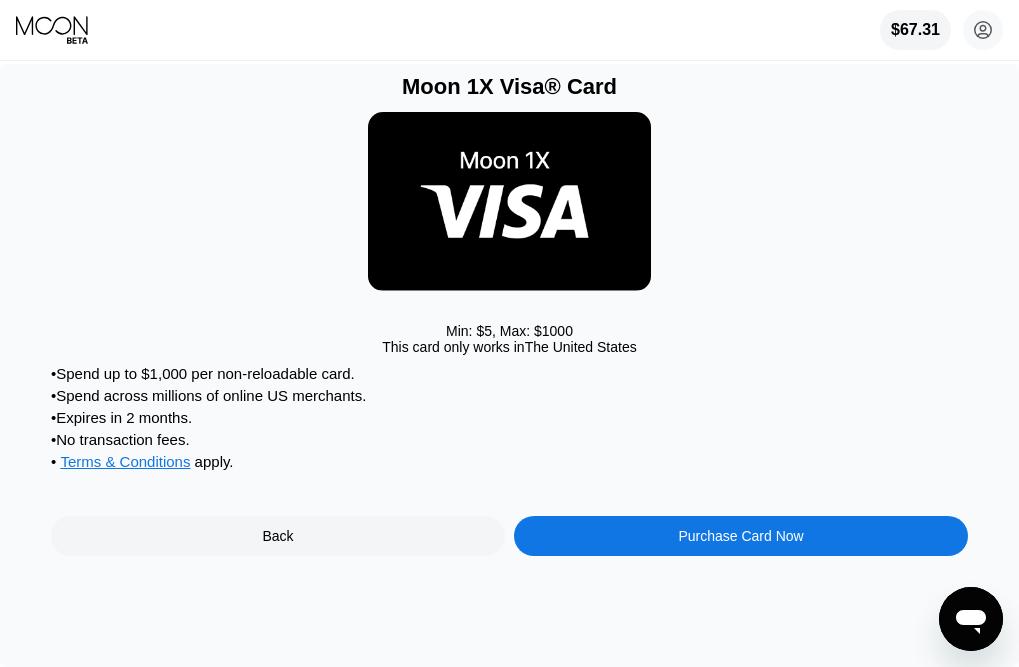 click on "Purchase Card Now" at bounding box center [741, 536] 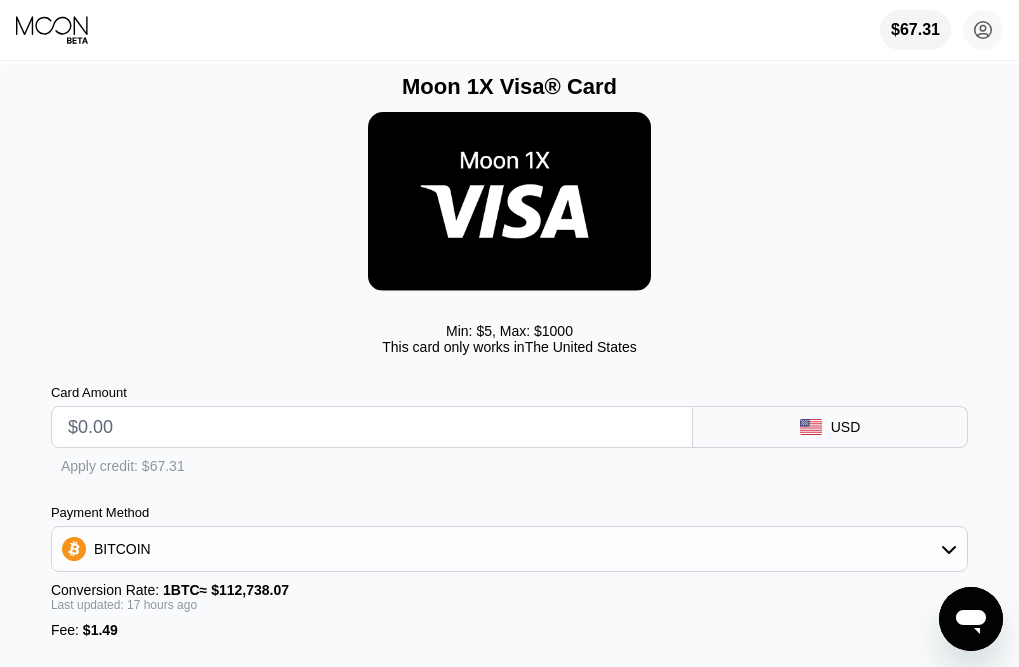 click on "Card Amount" at bounding box center (372, 416) 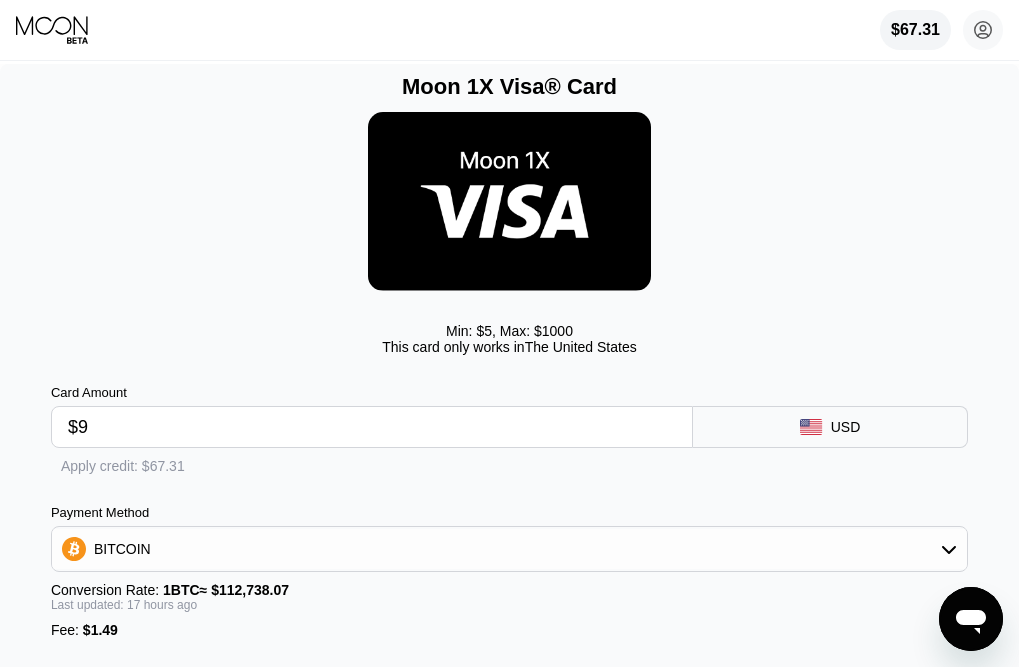 type on "$9" 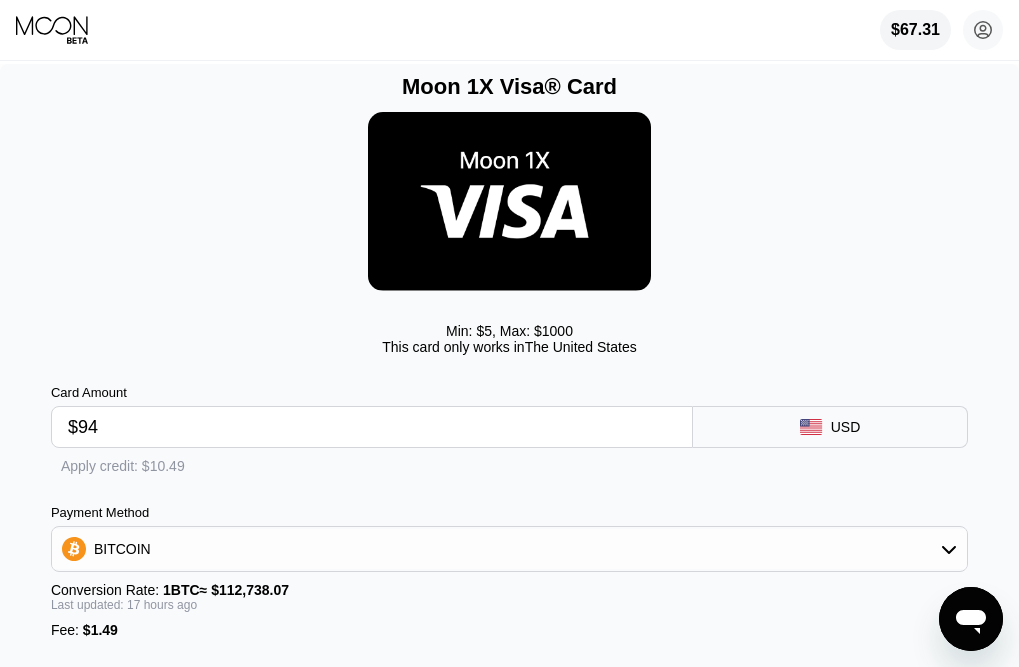 type on "$945" 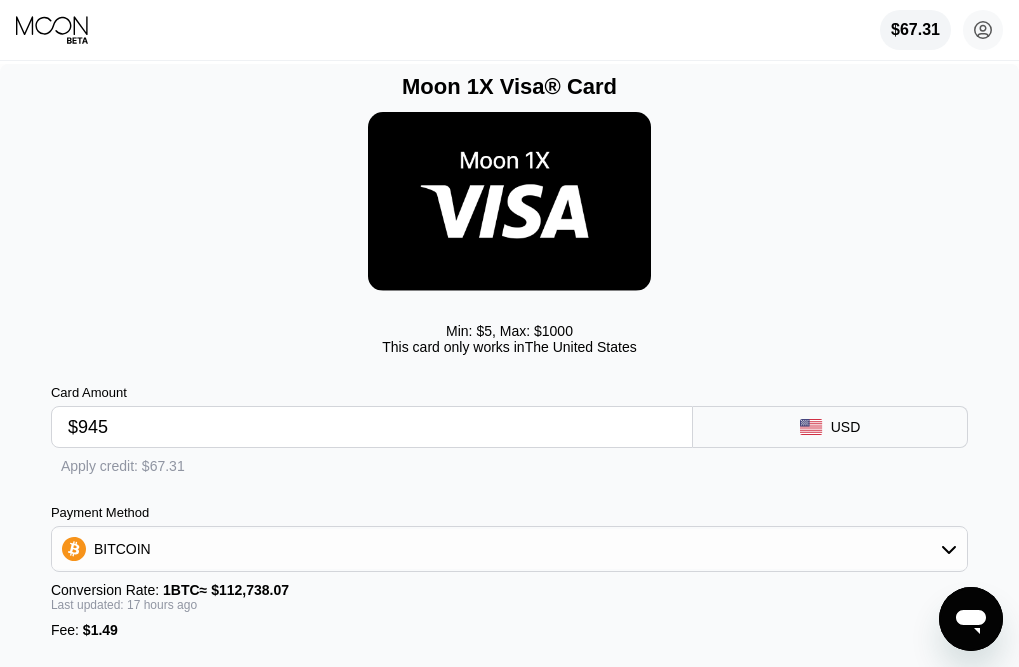 type on "0.00834012" 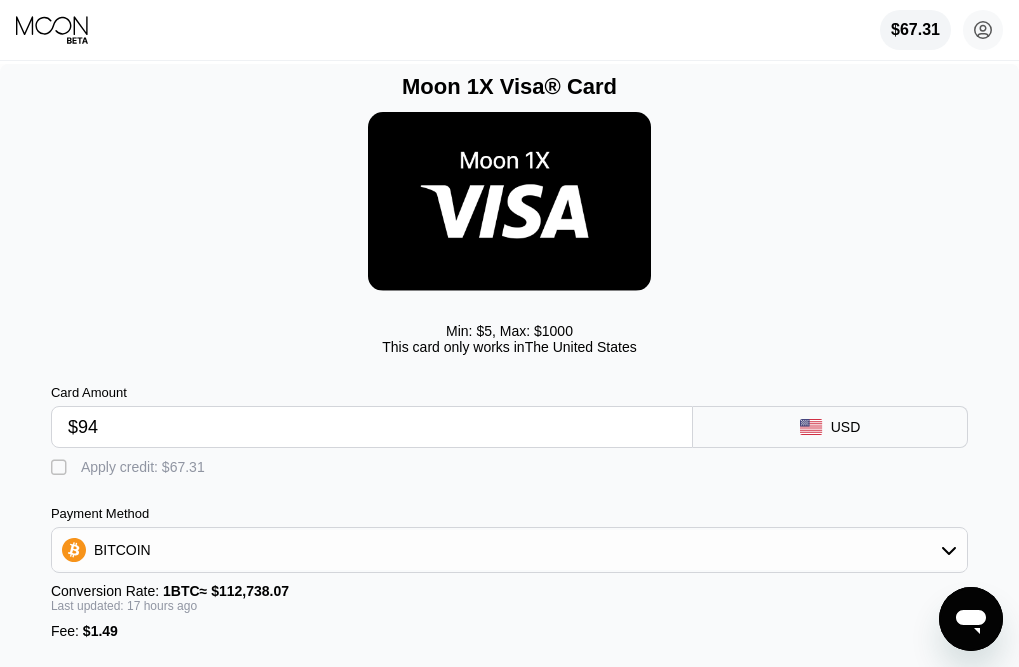 type on "$9" 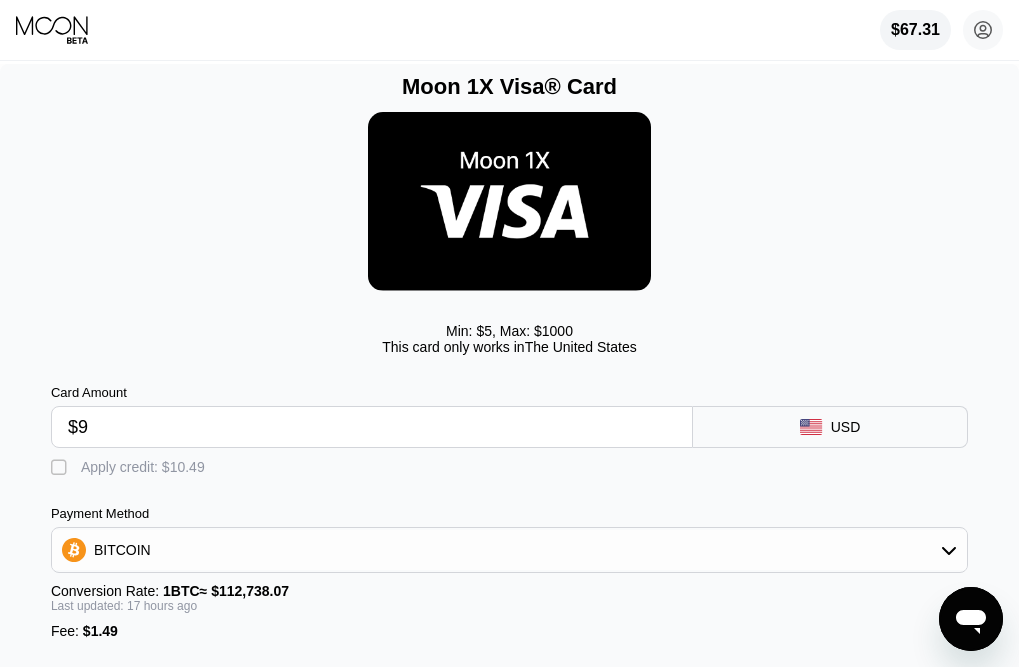 type on "0.00009244" 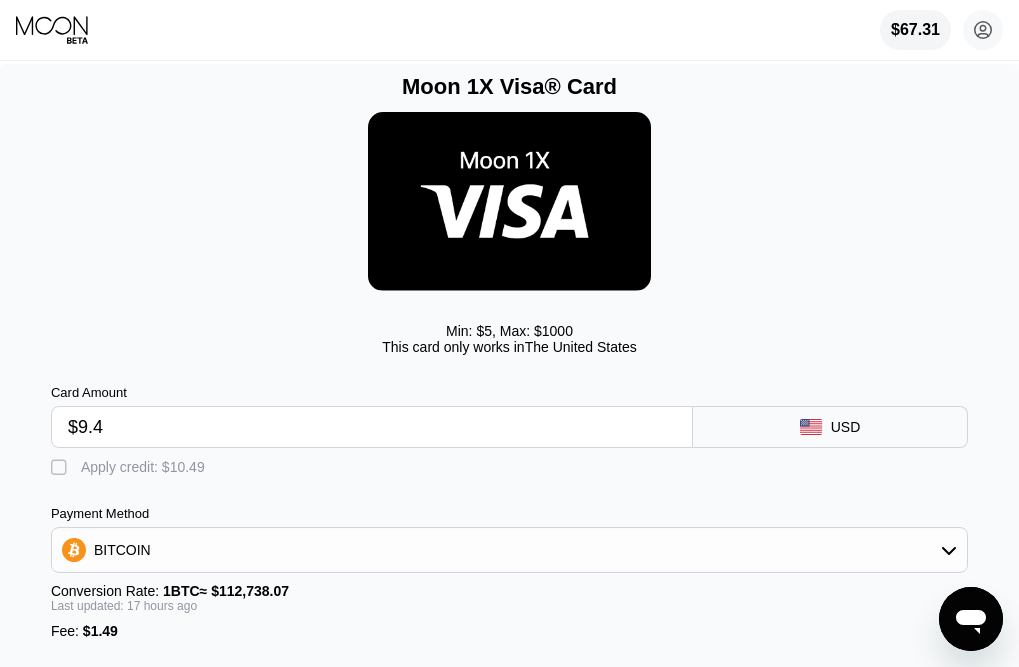 type on "$9.45" 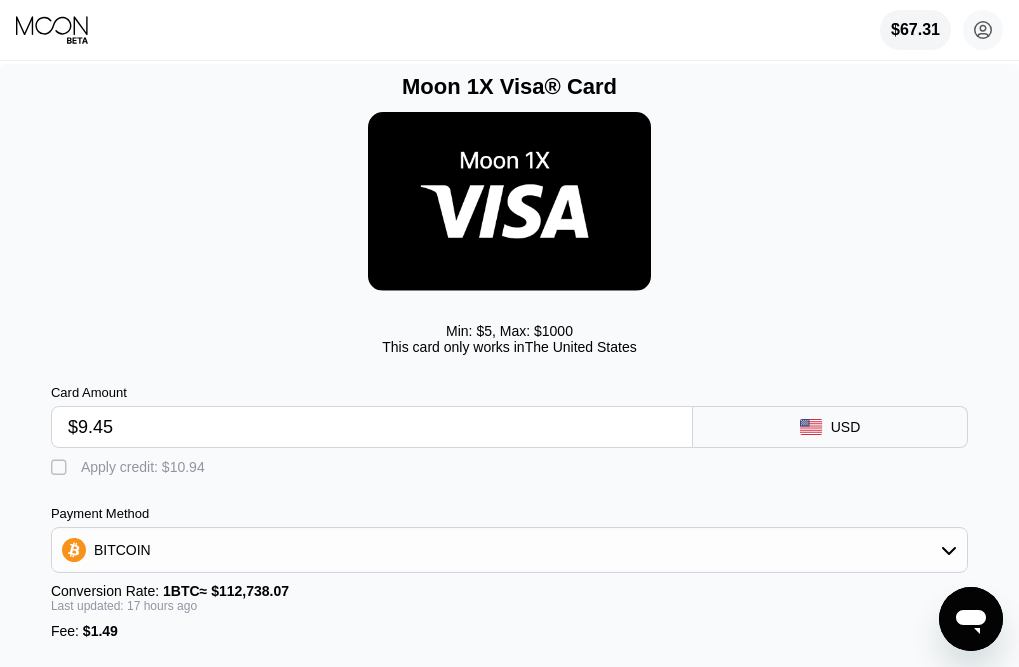 type on "0.00009640" 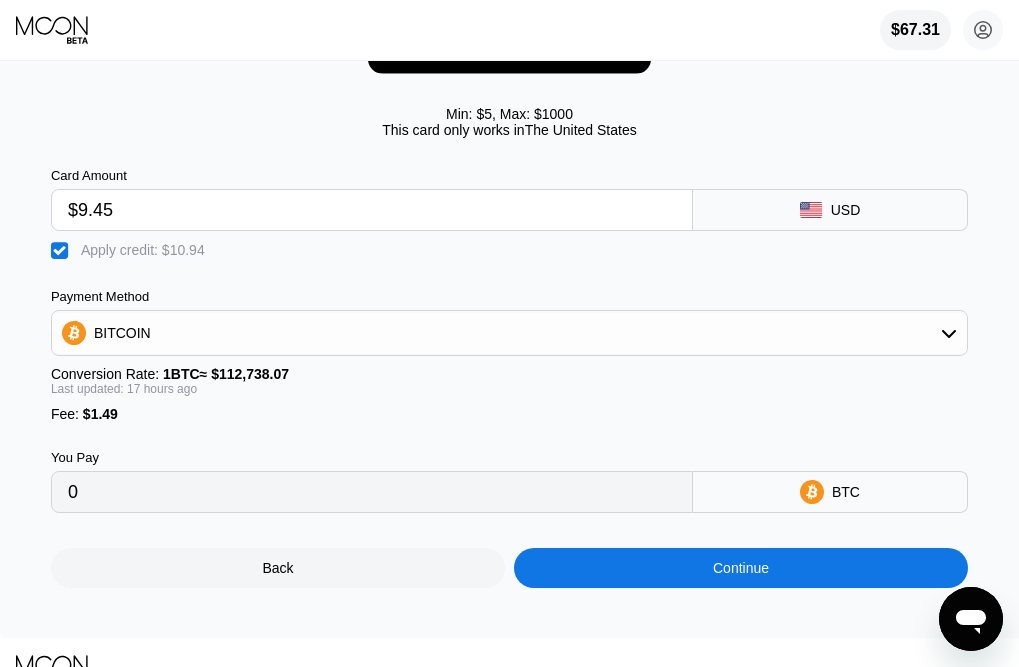 scroll, scrollTop: 300, scrollLeft: 0, axis: vertical 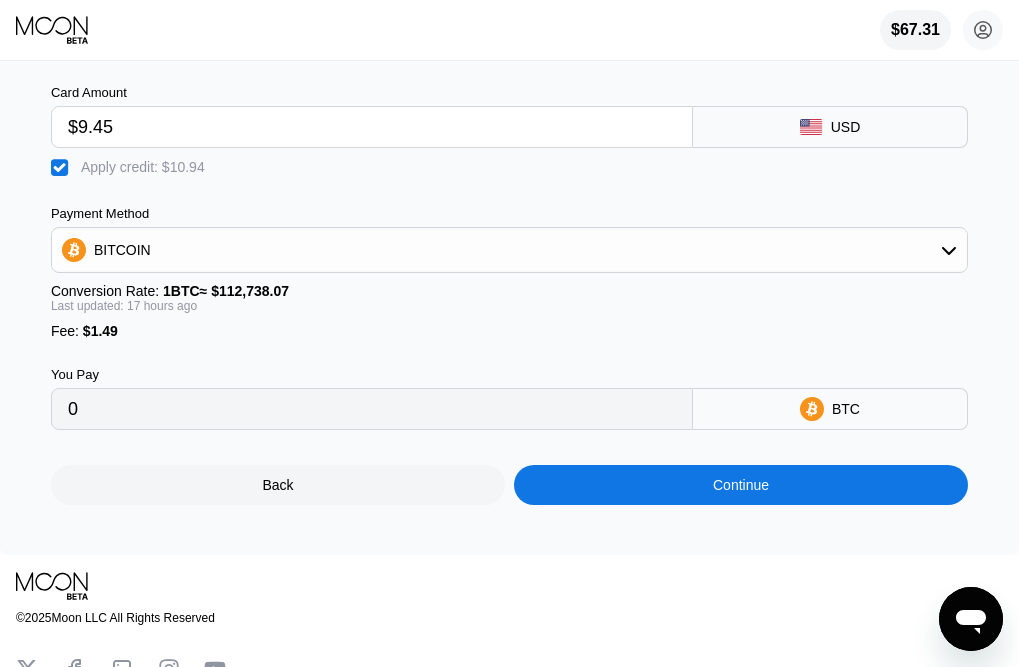 click on "Continue" at bounding box center [741, 485] 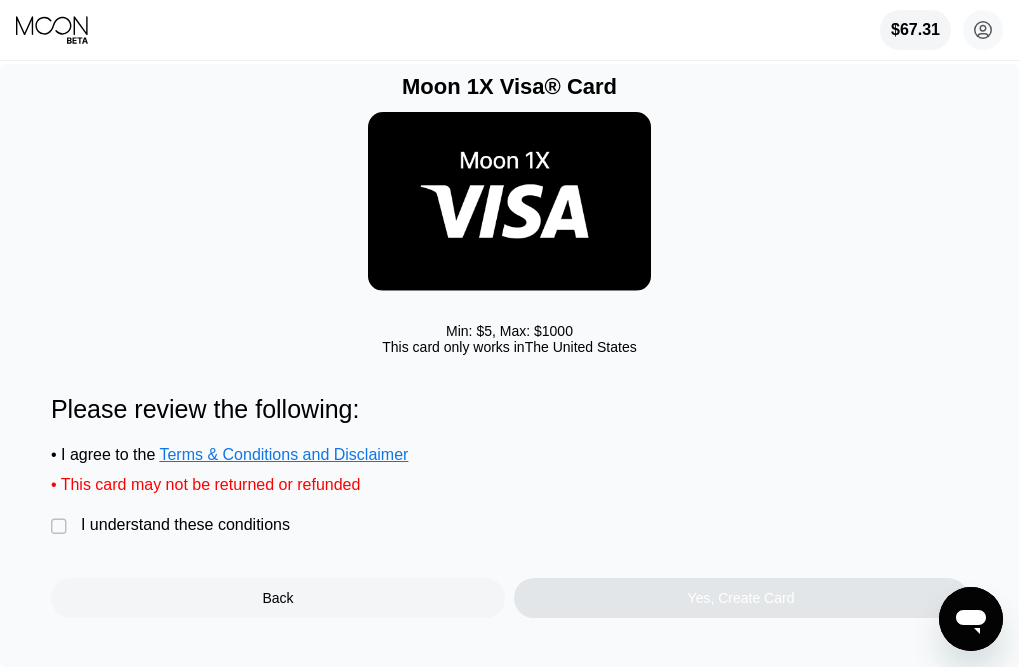 scroll, scrollTop: 0, scrollLeft: 0, axis: both 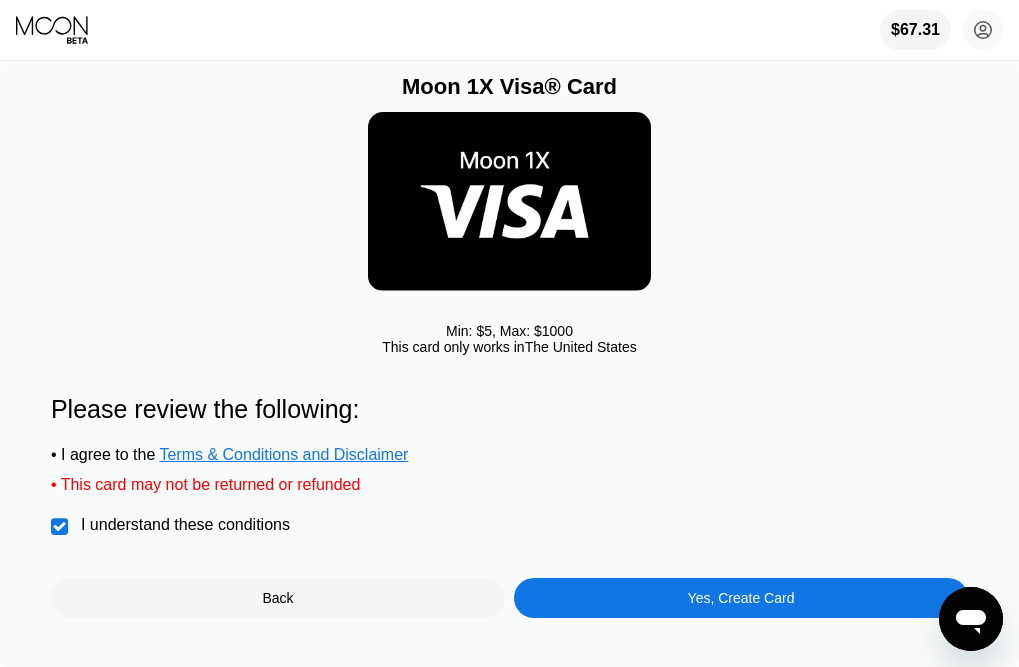 click on "Yes, Create Card" at bounding box center (741, 598) 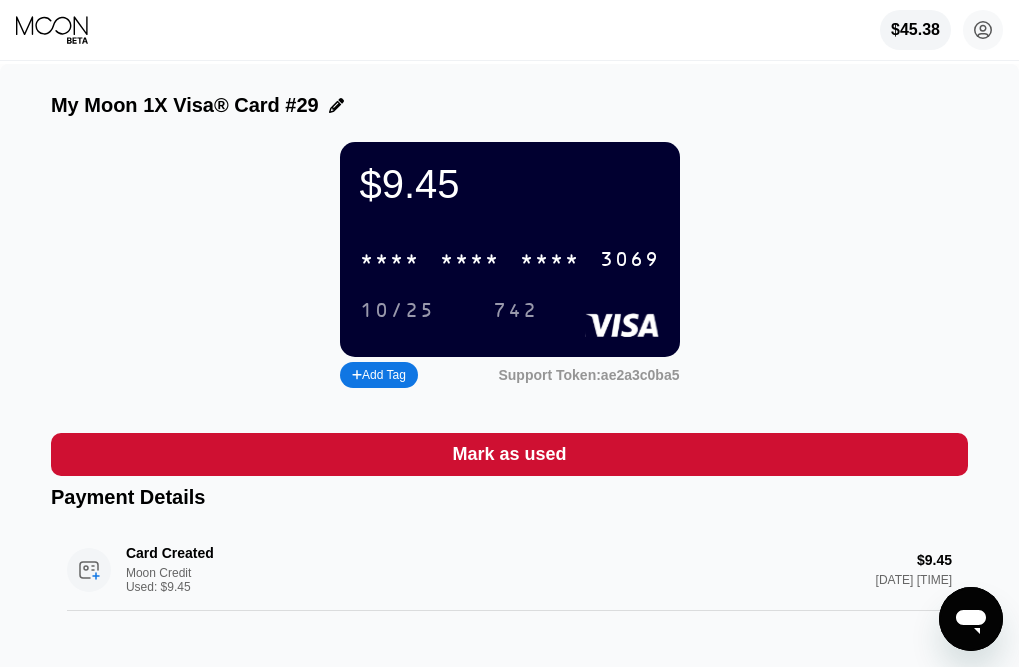 click on "* * * *" at bounding box center [550, 260] 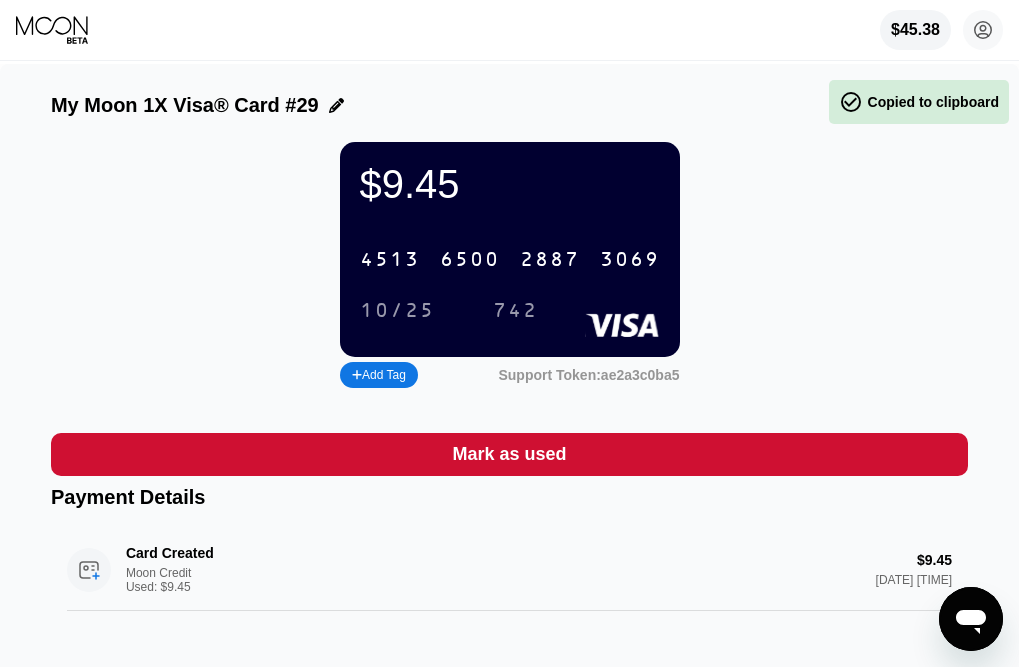 click on "10/25" at bounding box center (397, 311) 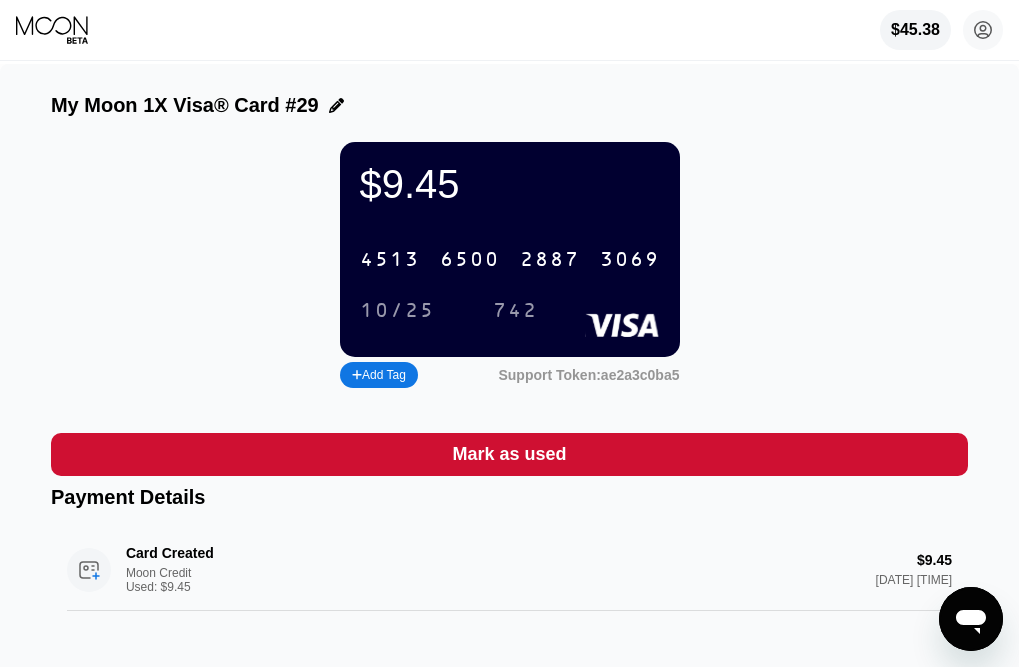 click on "742" at bounding box center (515, 311) 